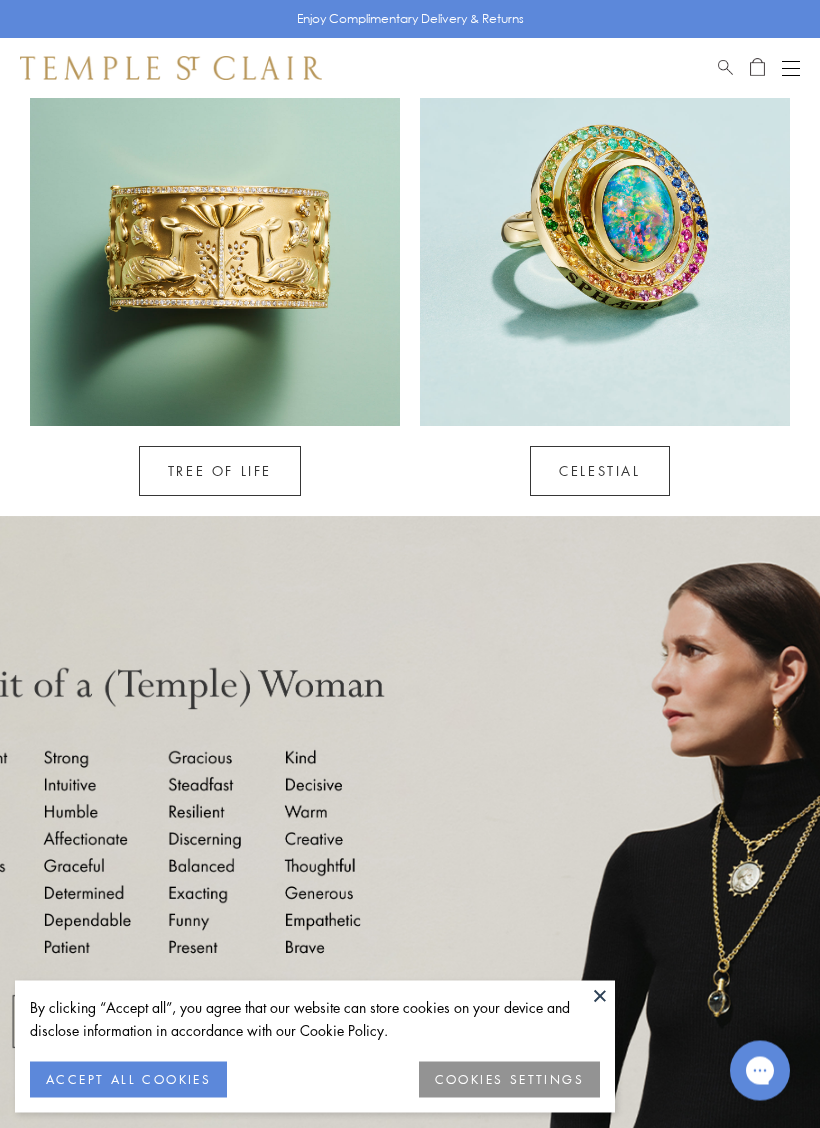 scroll, scrollTop: 1462, scrollLeft: 0, axis: vertical 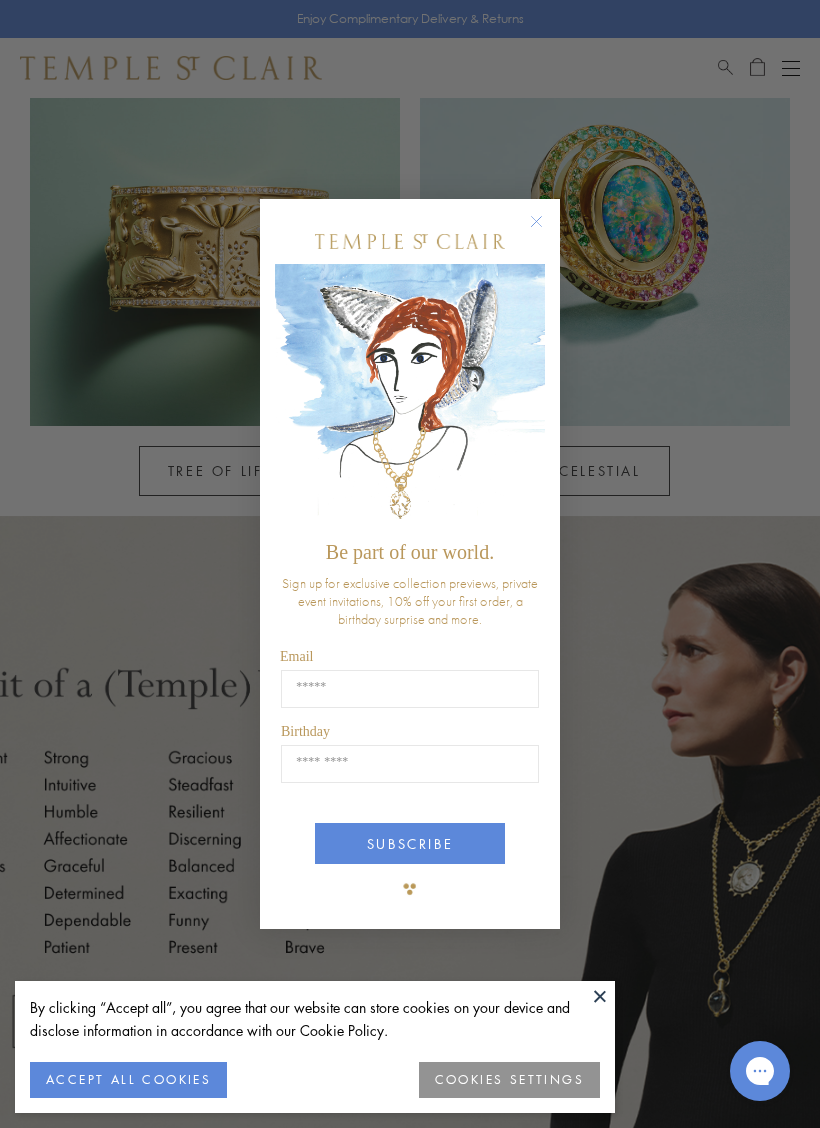 click at bounding box center [410, 241] 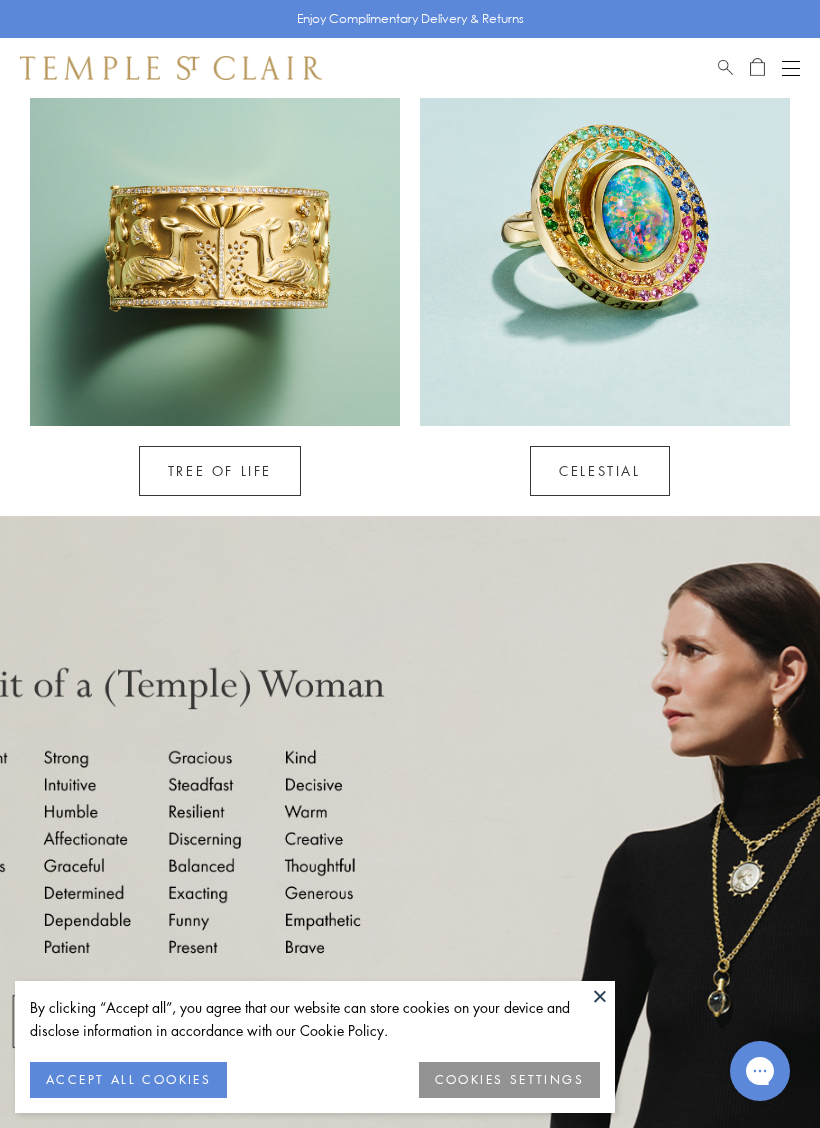 click on "CELESTIAL" at bounding box center [599, 471] 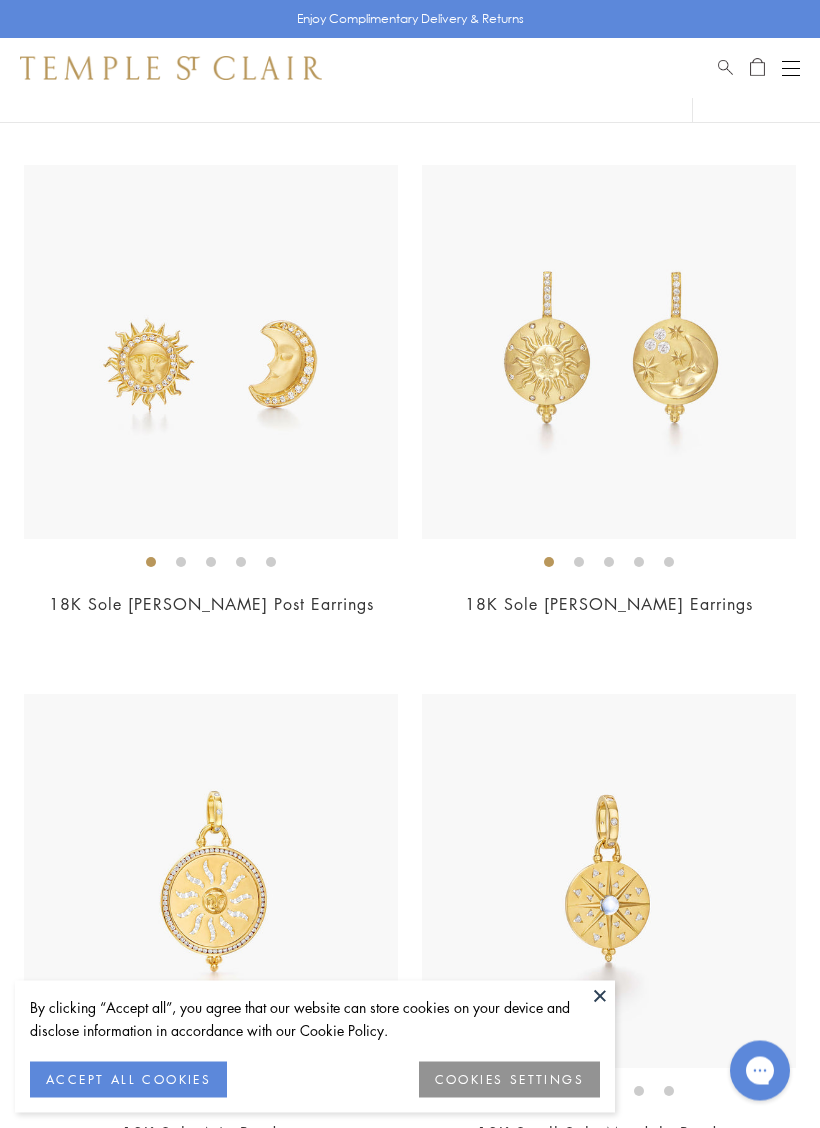 scroll, scrollTop: 1455, scrollLeft: 0, axis: vertical 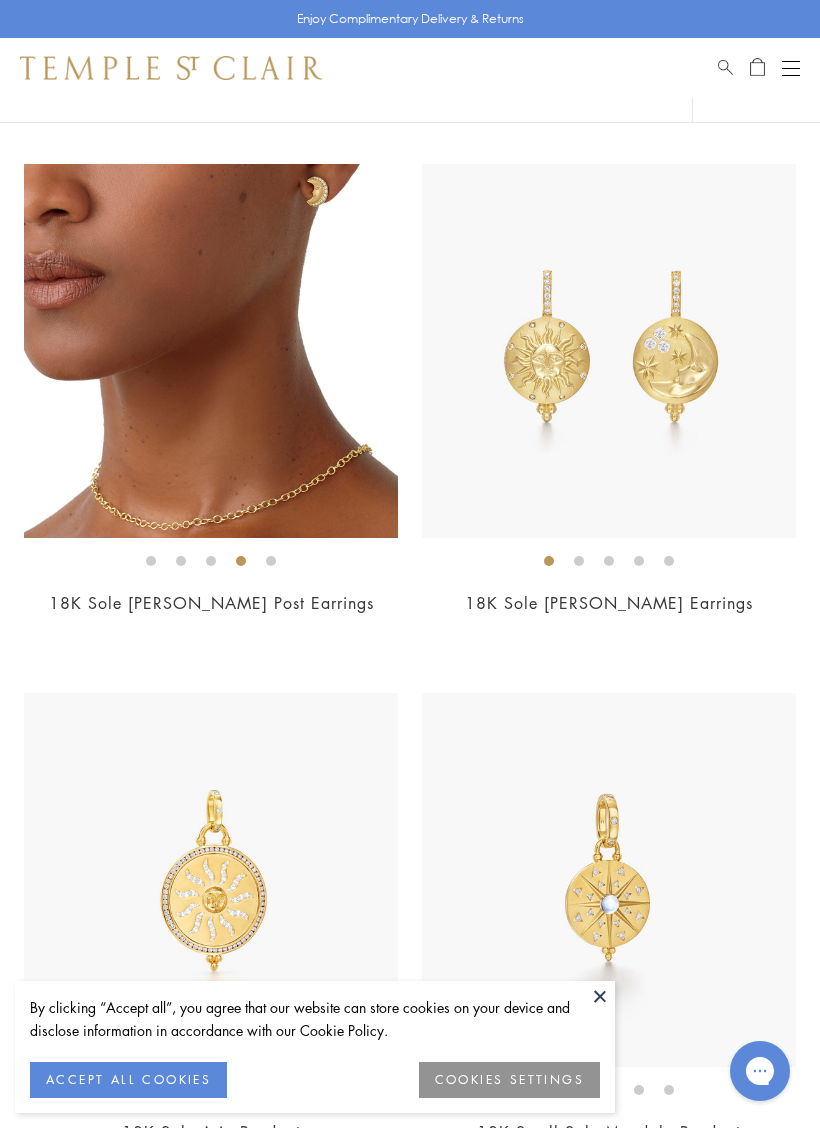 click at bounding box center [609, 351] 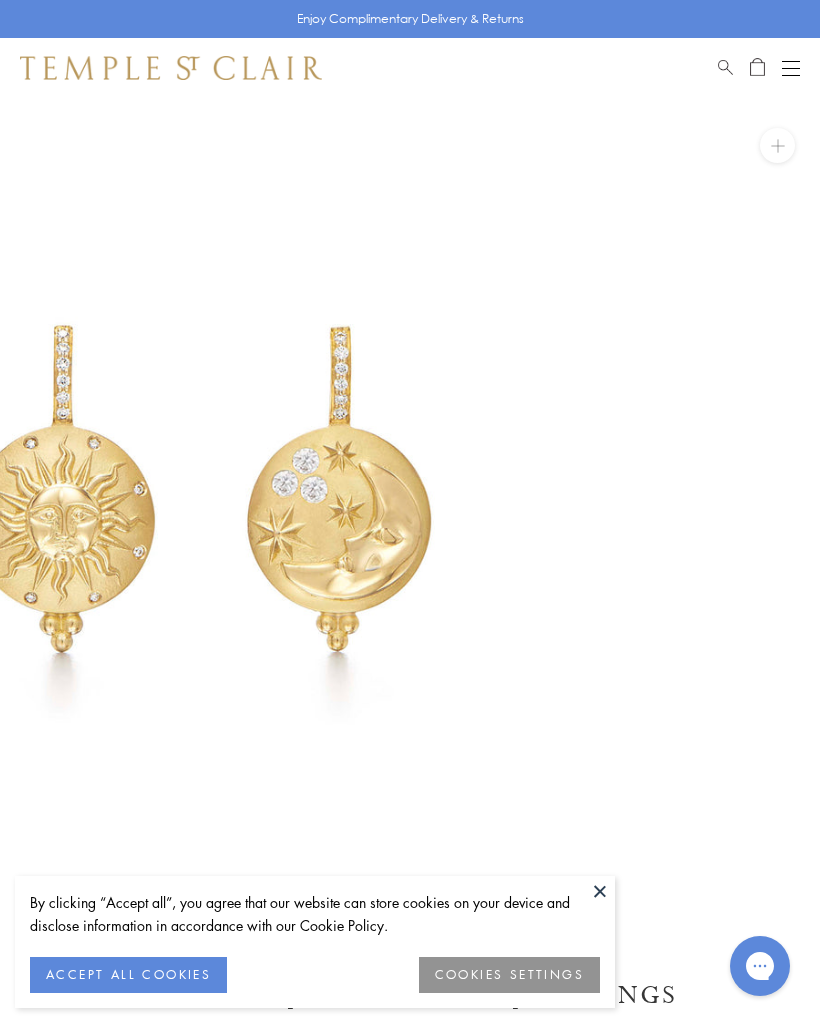 scroll, scrollTop: 0, scrollLeft: 0, axis: both 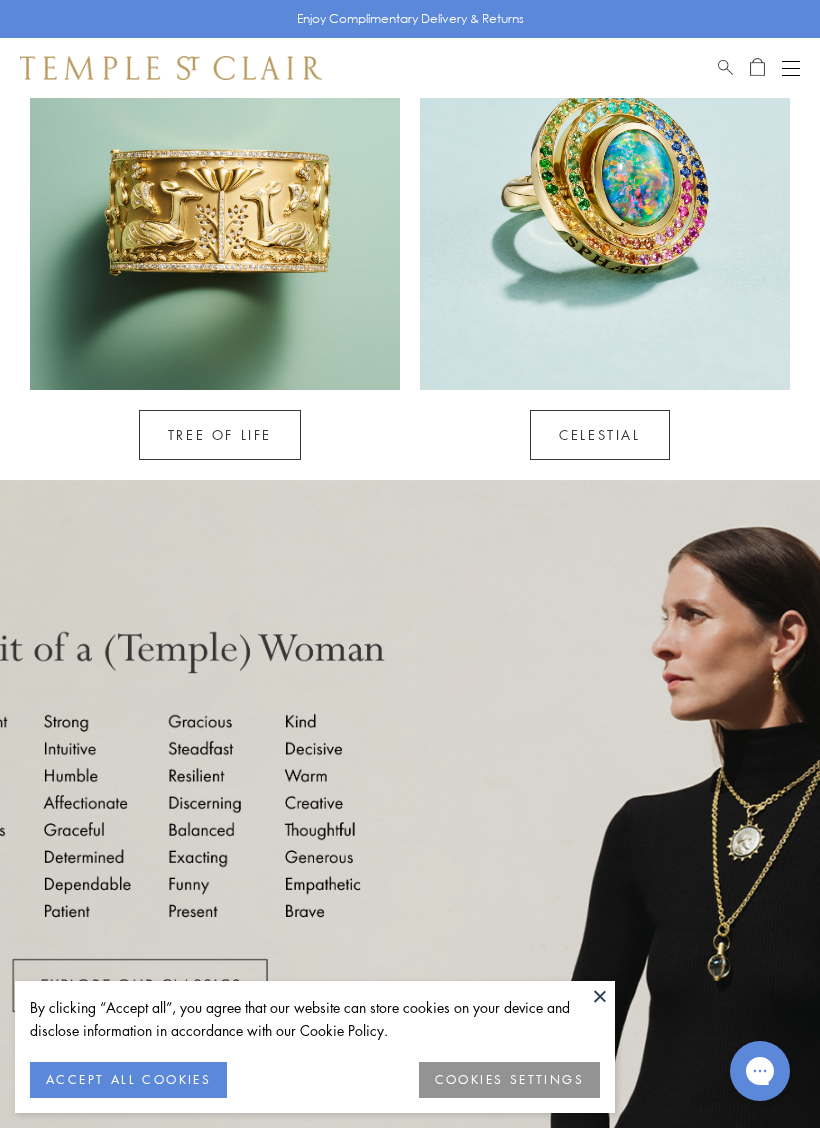 click on "CELESTIAL" at bounding box center [600, 425] 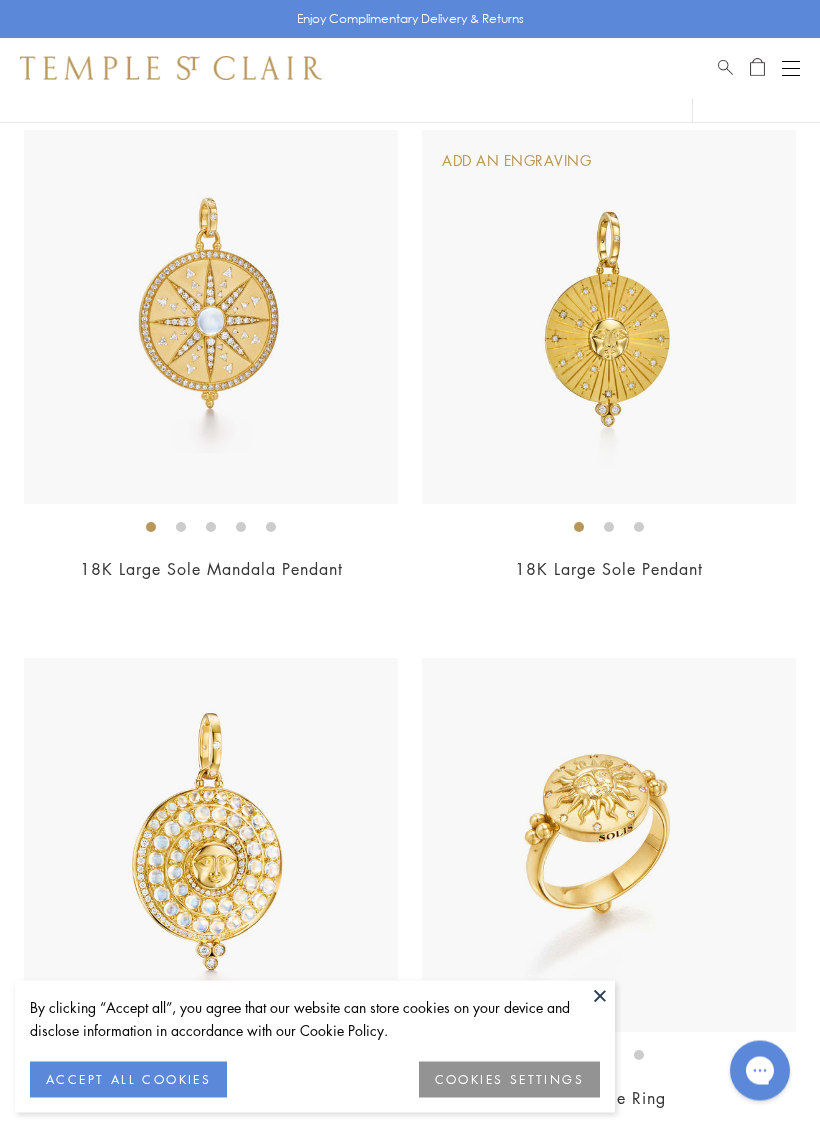 scroll, scrollTop: 2547, scrollLeft: 0, axis: vertical 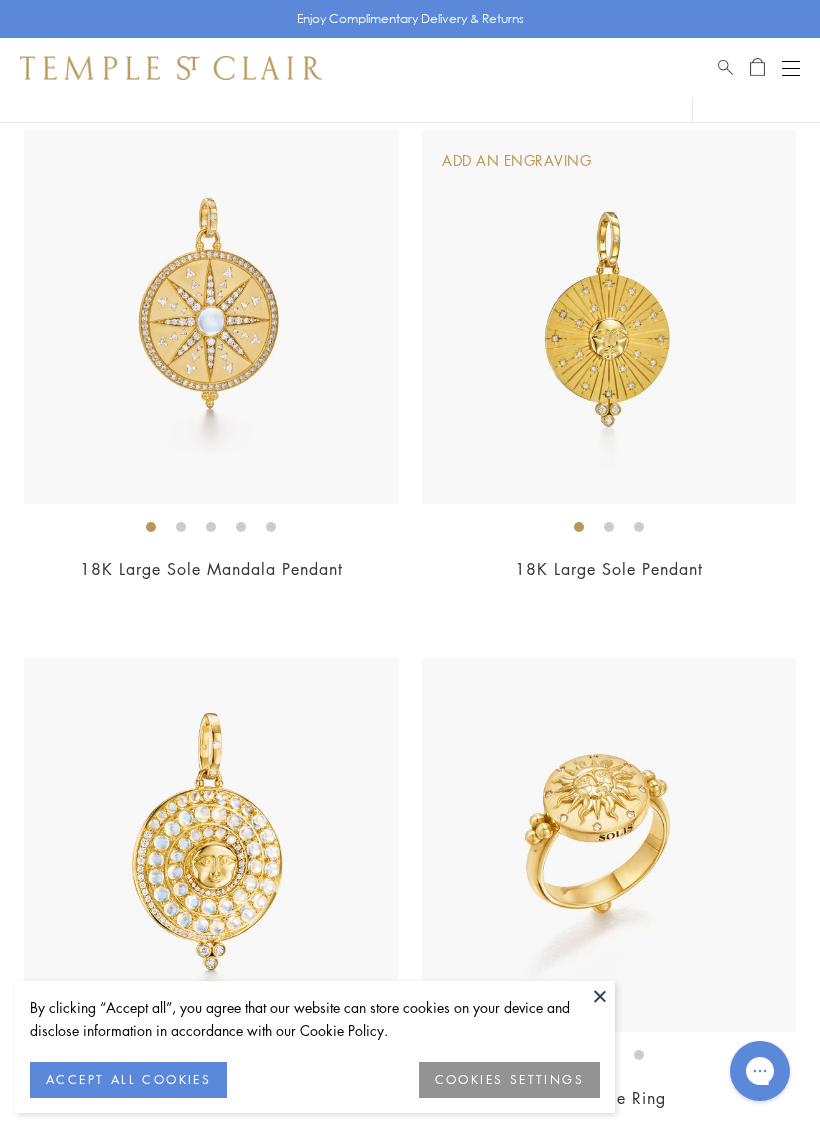 click at bounding box center [410, 4890] 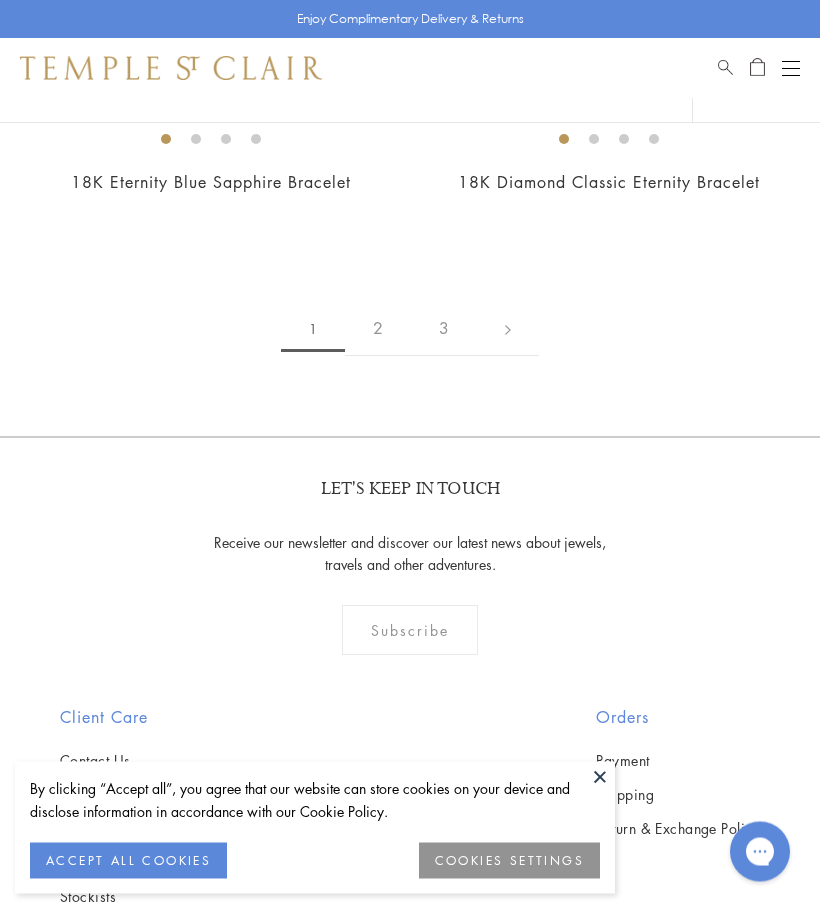 scroll, scrollTop: 14026, scrollLeft: 0, axis: vertical 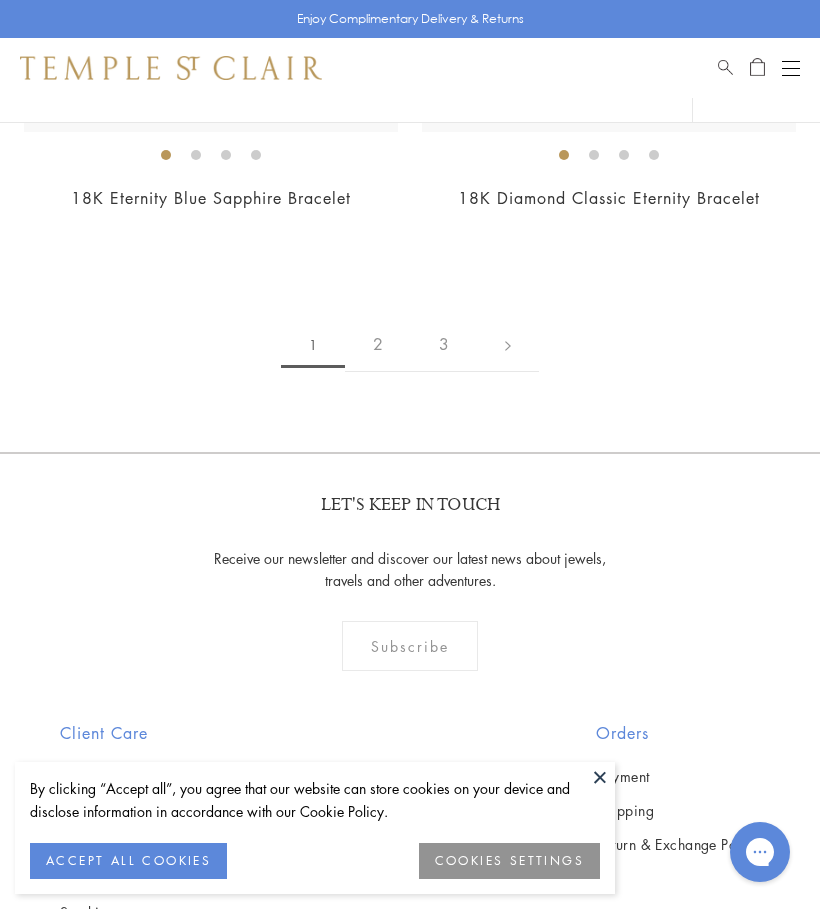 click on "2" at bounding box center [378, 344] 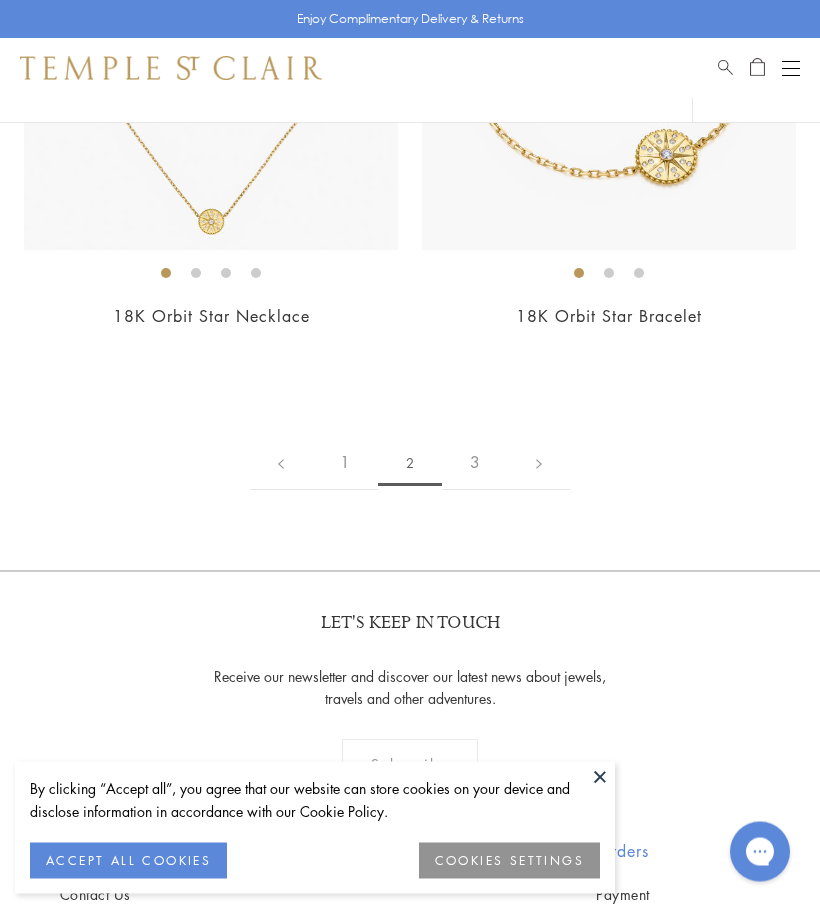 scroll, scrollTop: 13379, scrollLeft: 0, axis: vertical 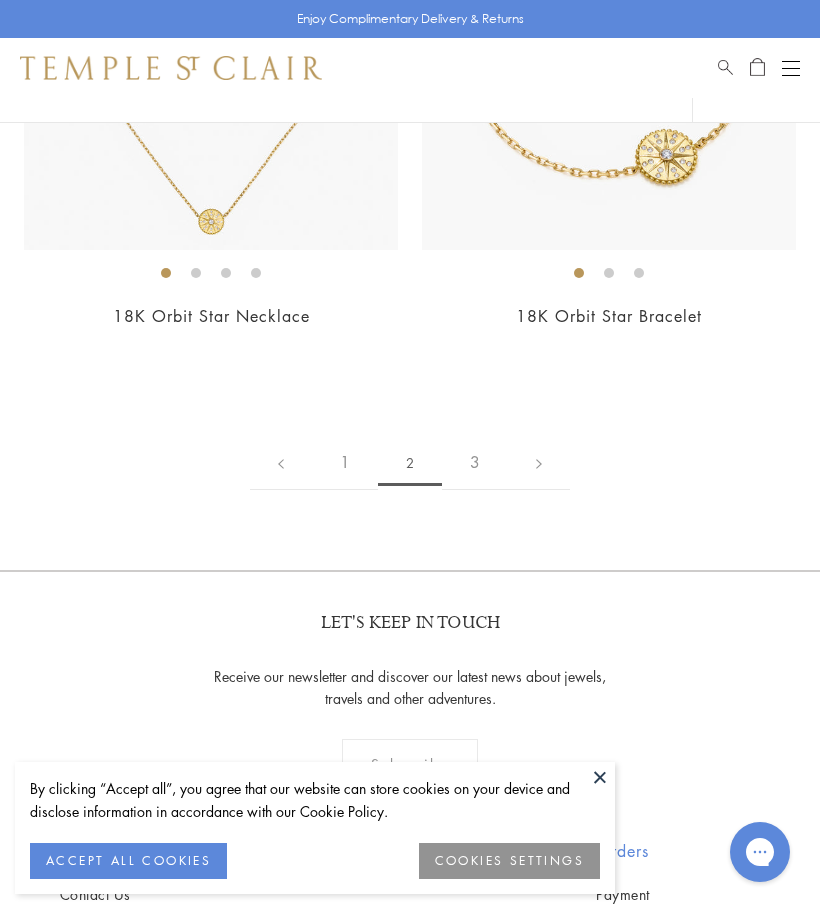 click on "3" at bounding box center [475, 462] 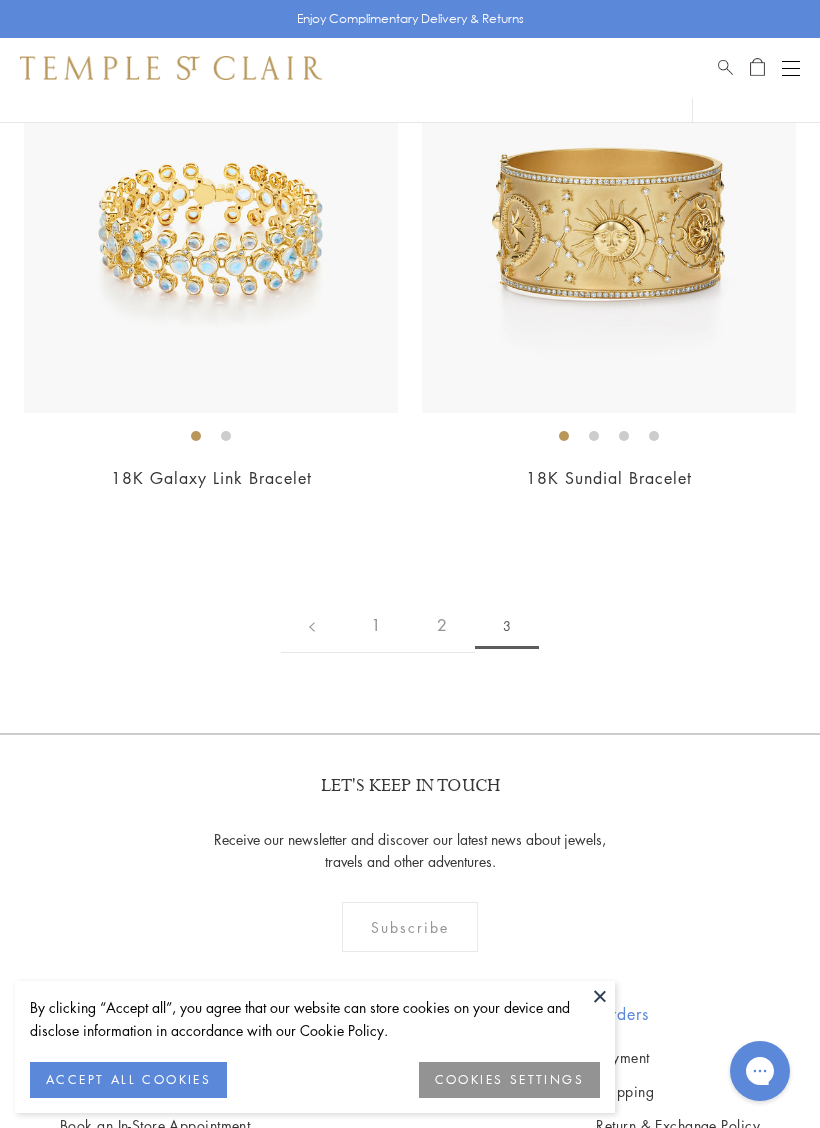 scroll, scrollTop: 1060, scrollLeft: 0, axis: vertical 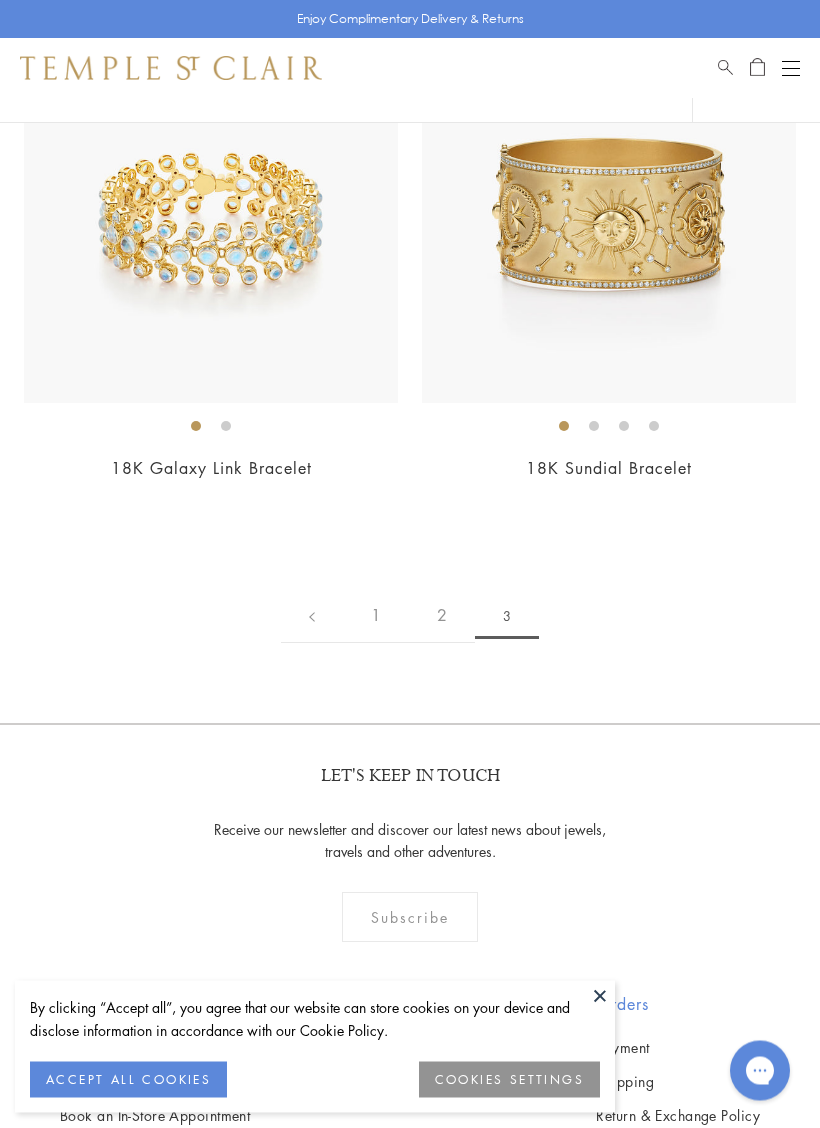 click on "3" at bounding box center (507, 617) 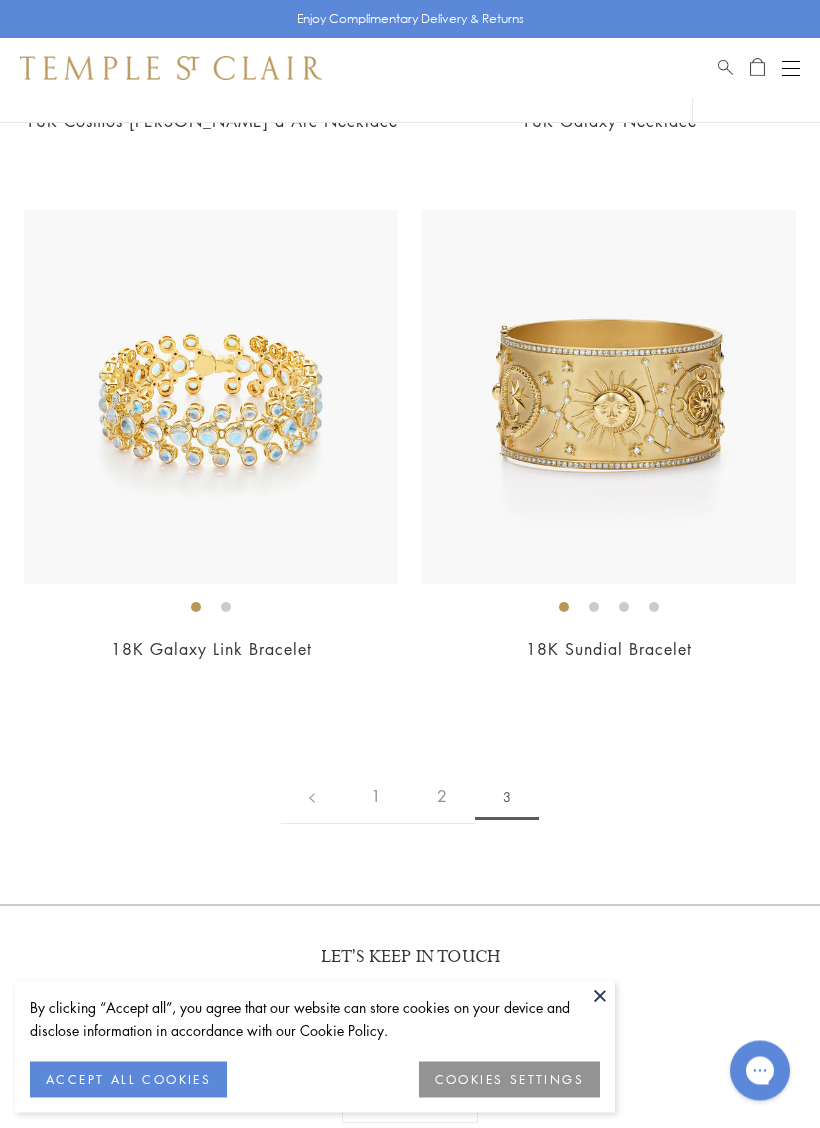 scroll, scrollTop: 922, scrollLeft: 0, axis: vertical 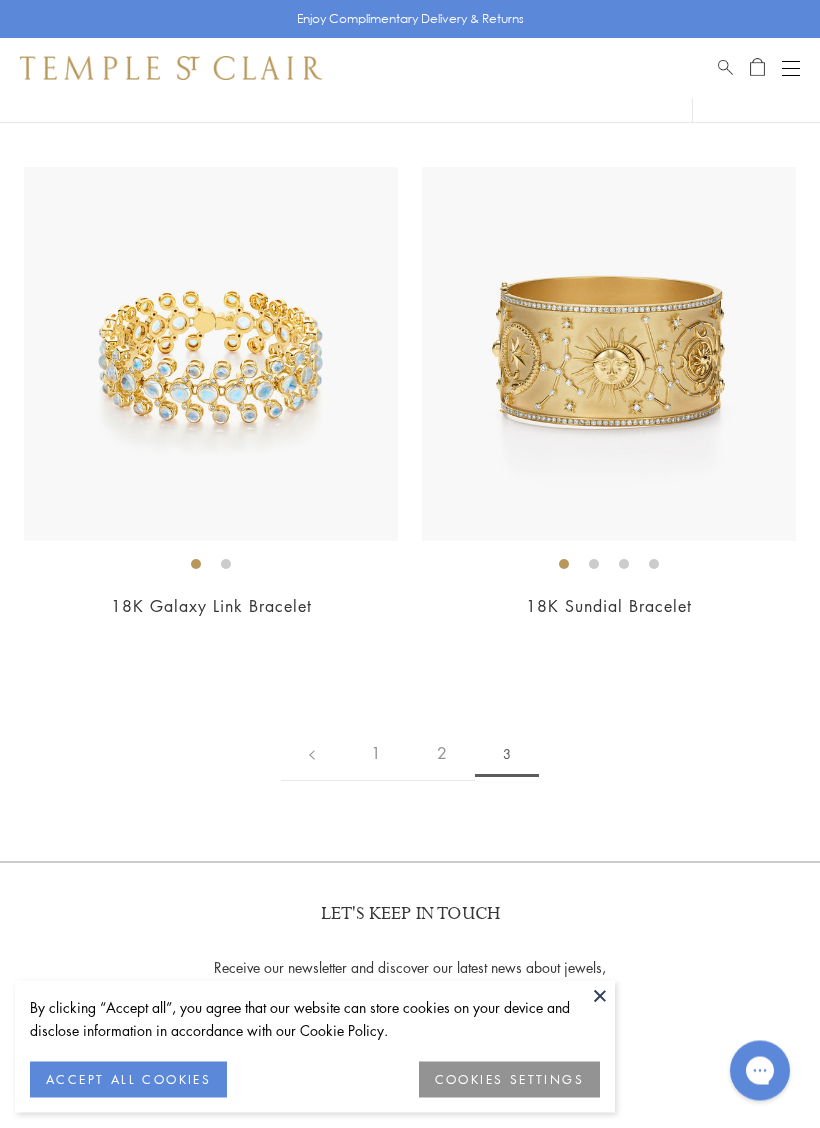 click on "1" at bounding box center (376, 754) 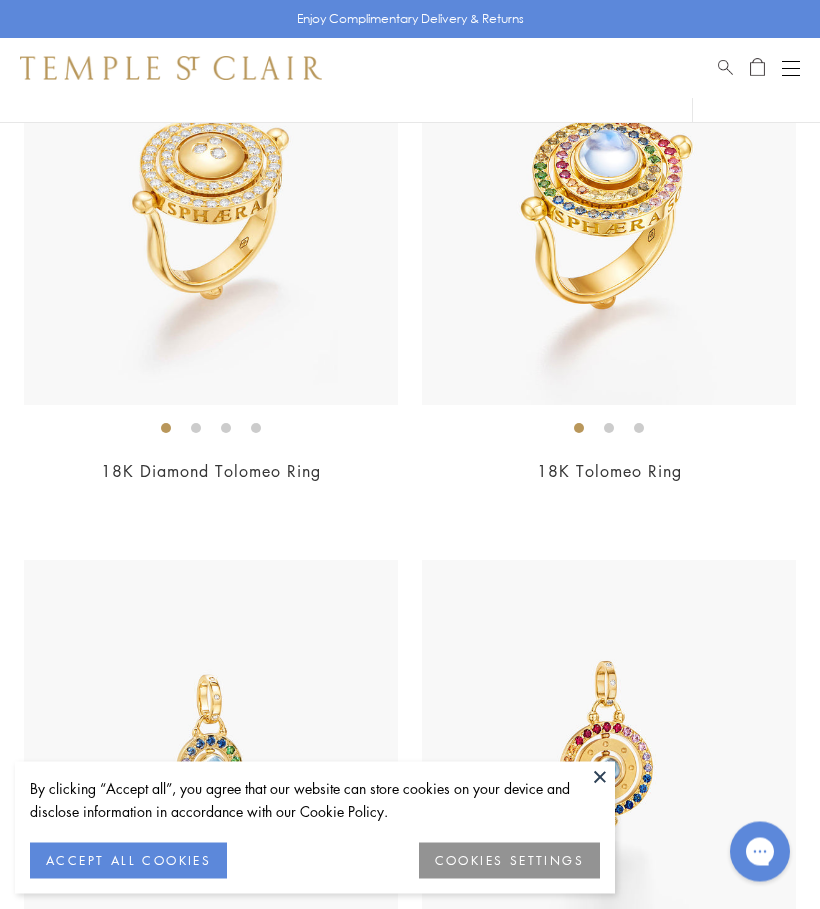 scroll, scrollTop: 5819, scrollLeft: 0, axis: vertical 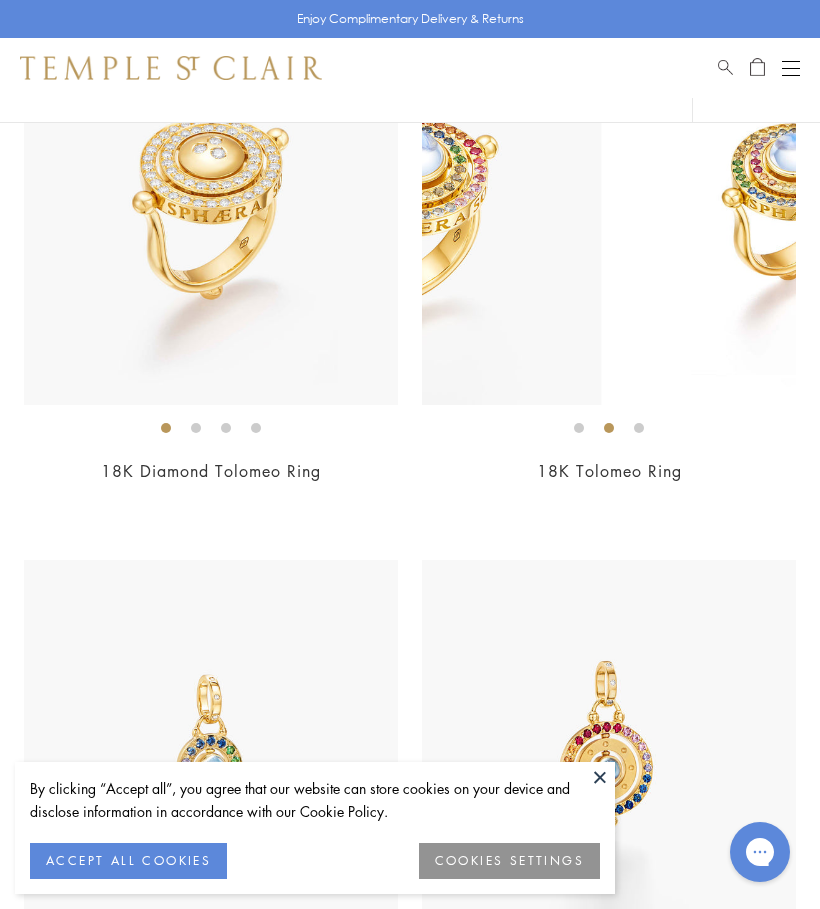 click at bounding box center (410, 1618) 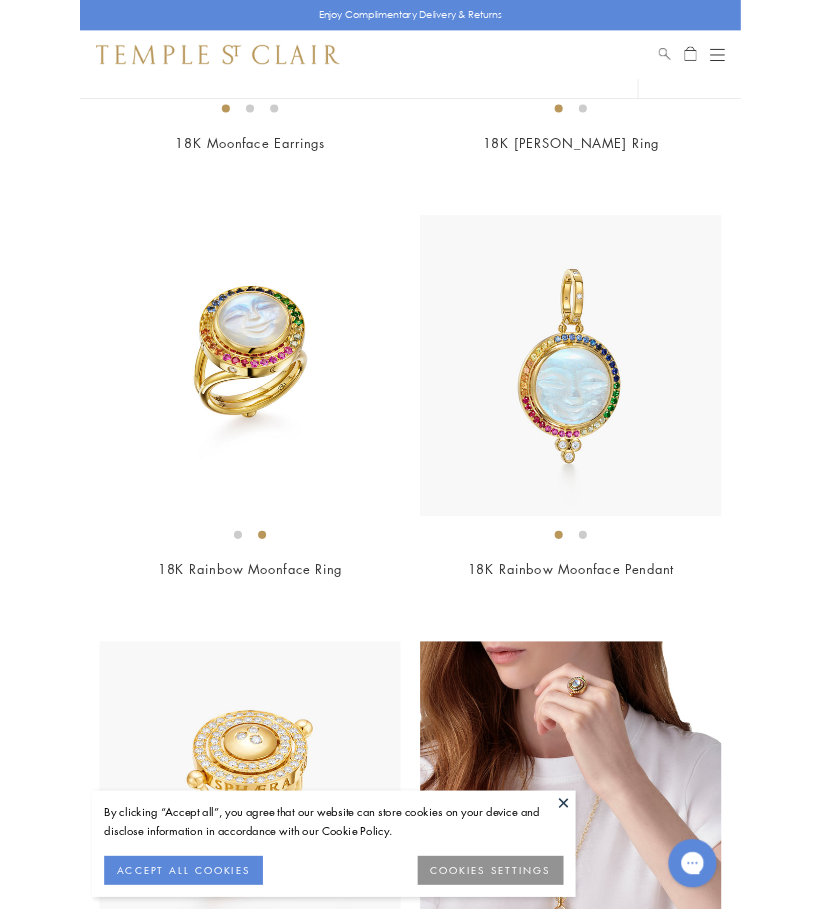 scroll, scrollTop: 5066, scrollLeft: 0, axis: vertical 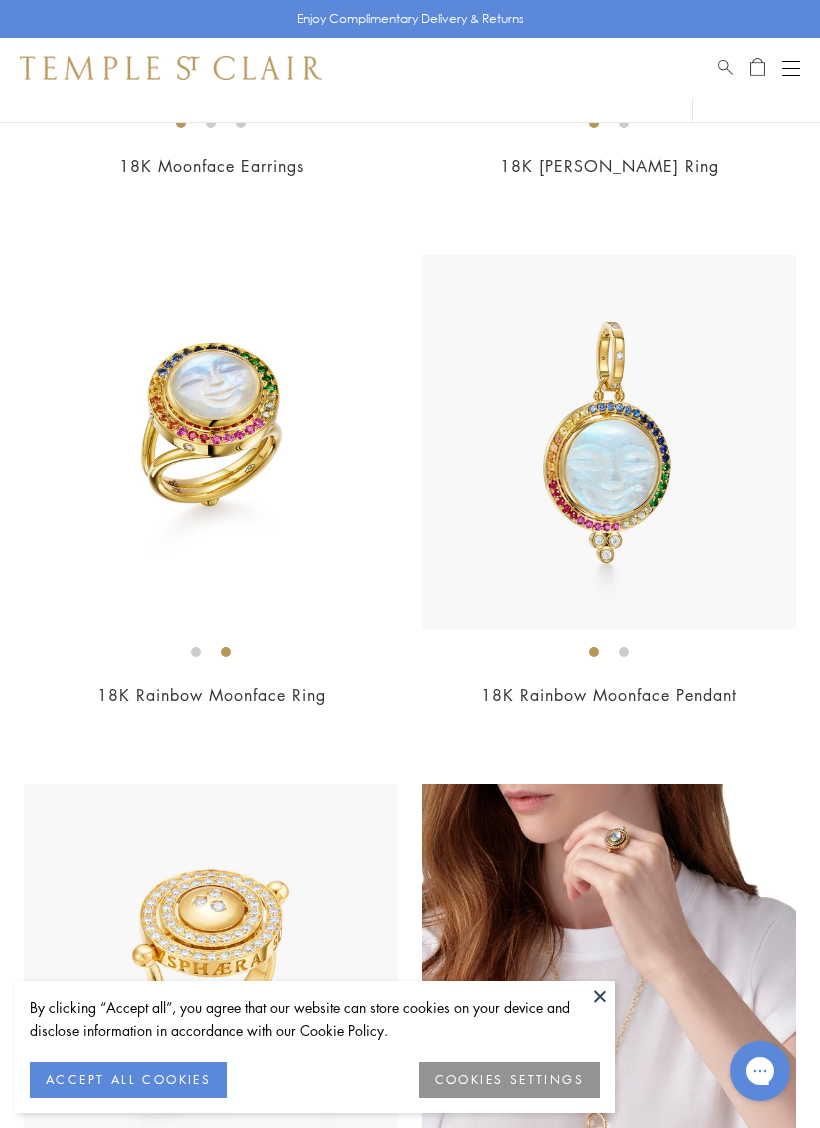 click at bounding box center (211, 442) 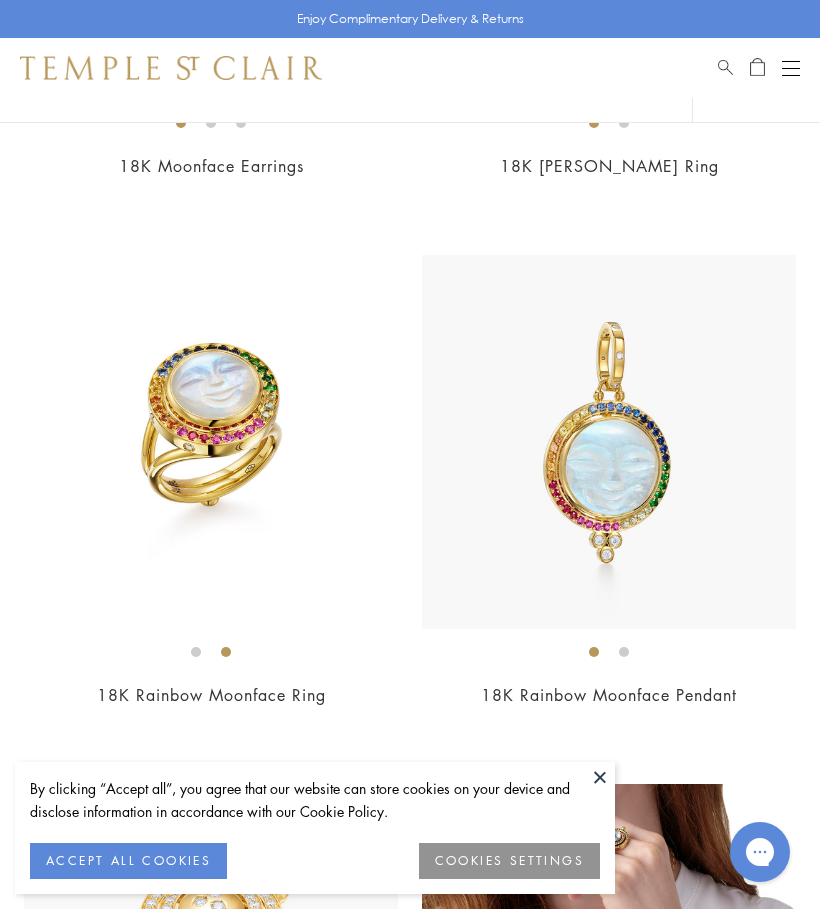 scroll, scrollTop: 5071, scrollLeft: 0, axis: vertical 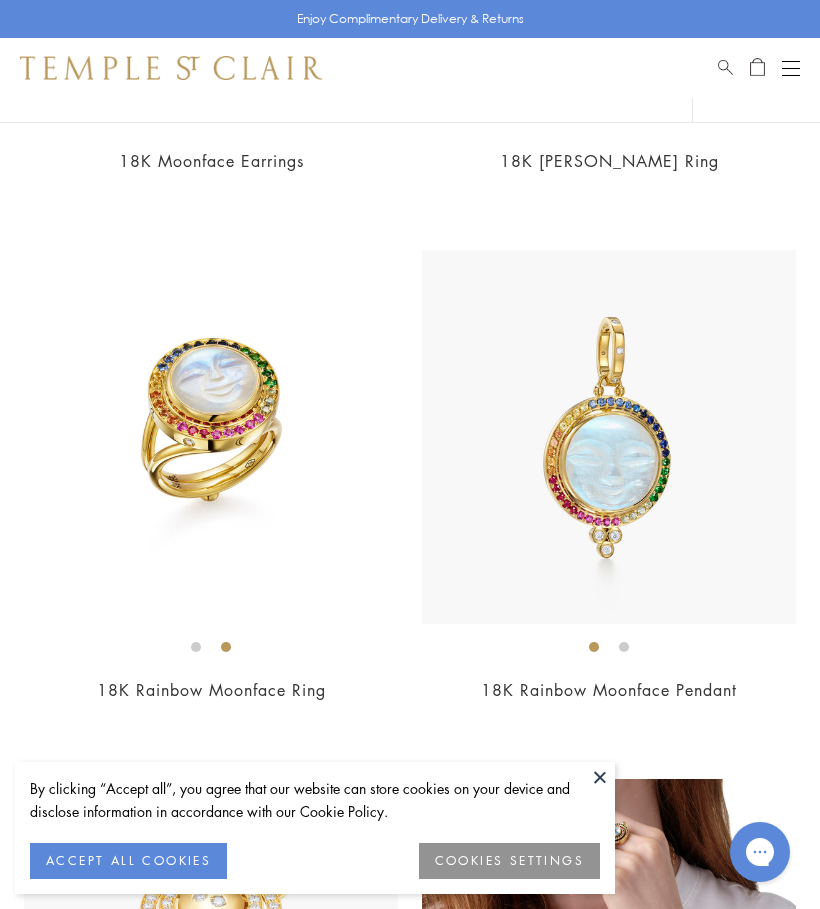 click at bounding box center [609, 437] 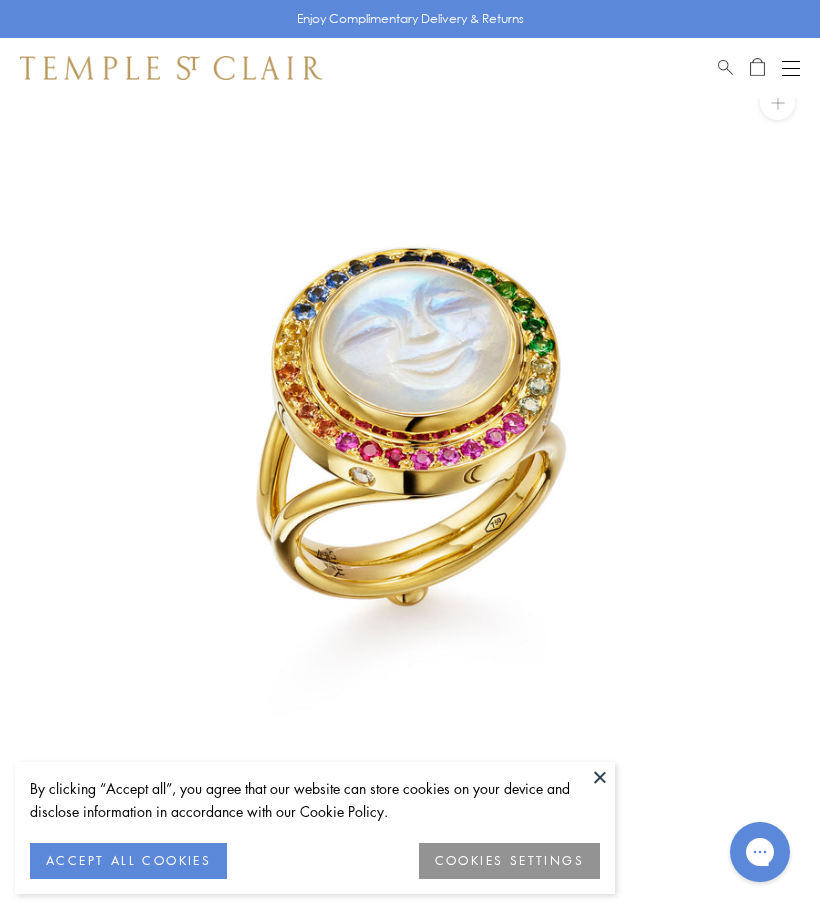 scroll, scrollTop: 0, scrollLeft: 0, axis: both 